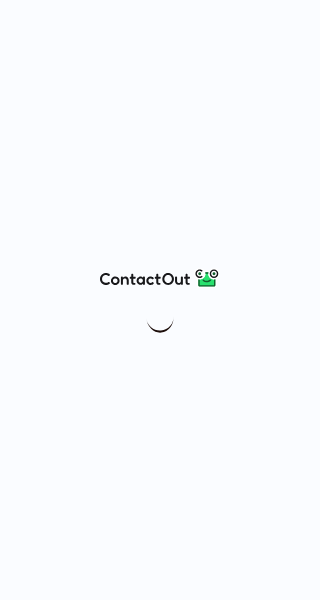 scroll, scrollTop: 0, scrollLeft: 0, axis: both 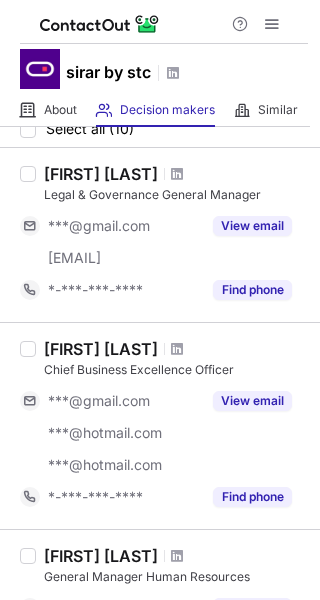 click on "sirar by stc" at bounding box center (108, 72) 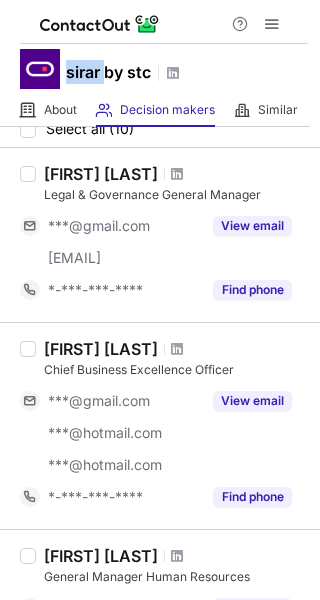 click on "sirar by stc" at bounding box center (108, 72) 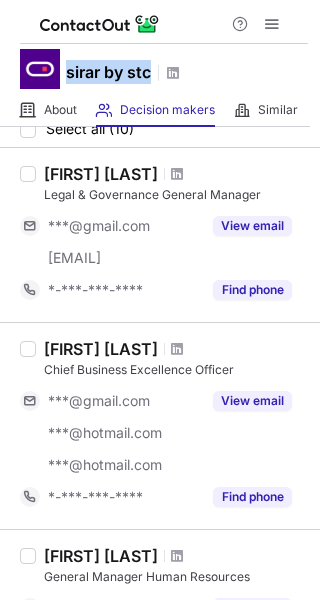 click on "sirar by stc" at bounding box center (108, 72) 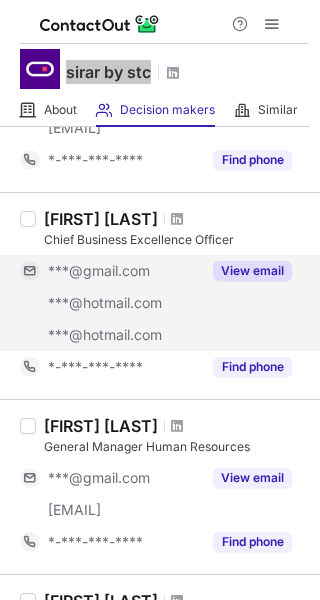 scroll, scrollTop: 233, scrollLeft: 0, axis: vertical 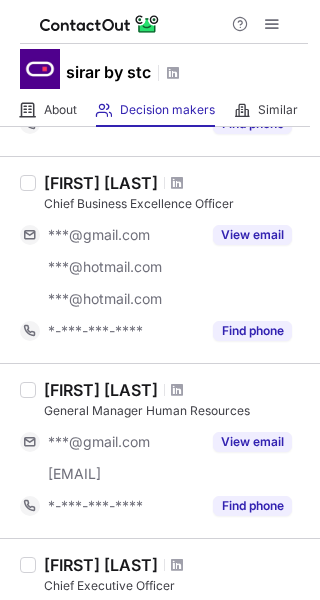 click on "Waleed Ali" at bounding box center (101, 183) 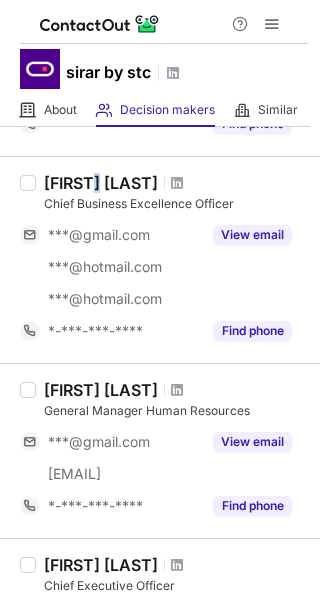 click on "Waleed Ali" at bounding box center [101, 183] 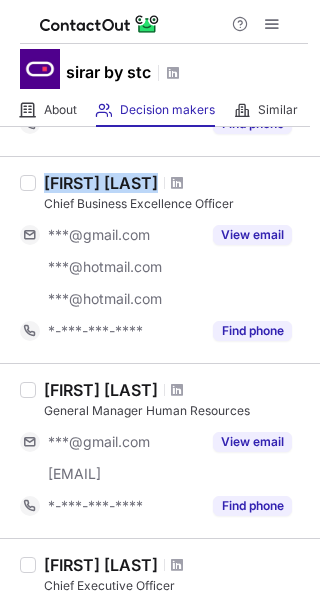 click on "Waleed Ali" at bounding box center (101, 183) 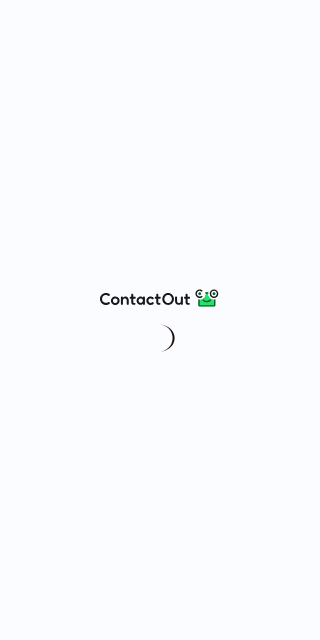 scroll, scrollTop: 0, scrollLeft: 0, axis: both 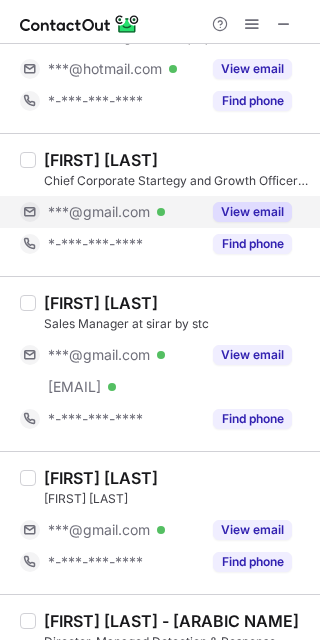 click on "***@gmail.com" at bounding box center (99, 212) 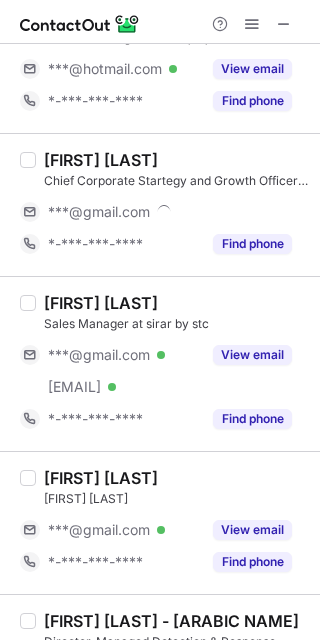 drag, startPoint x: 88, startPoint y: 167, endPoint x: 87, endPoint y: 157, distance: 10.049875 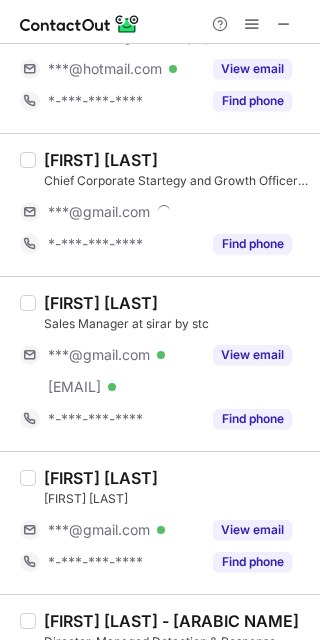 click on "[FIRST] [LAST]" at bounding box center (101, 160) 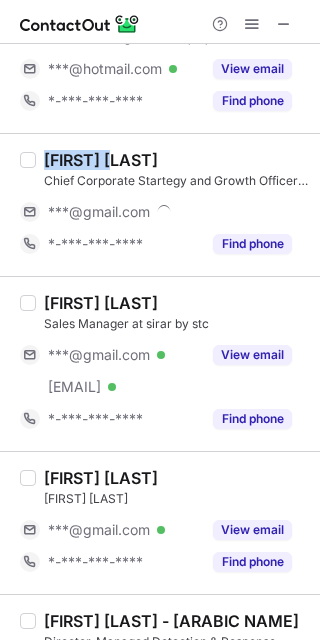 click on "[FIRST] [LAST]" at bounding box center [101, 160] 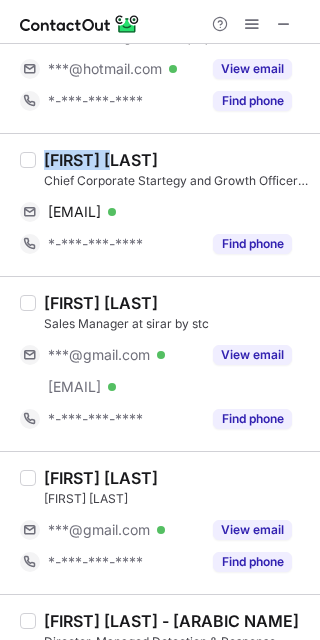 drag, startPoint x: 84, startPoint y: 157, endPoint x: 93, endPoint y: 138, distance: 21.023796 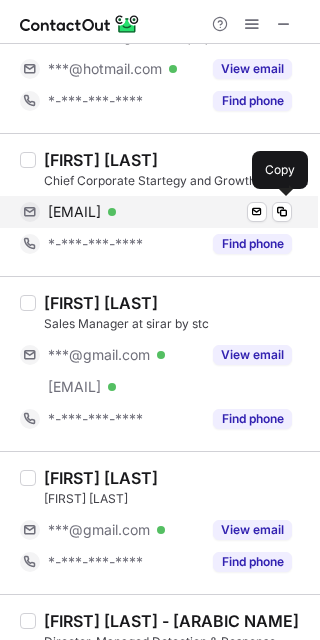 click on "[EMAIL]" at bounding box center (74, 212) 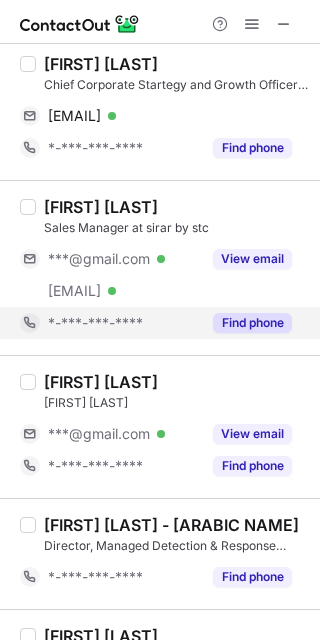 scroll, scrollTop: 310, scrollLeft: 0, axis: vertical 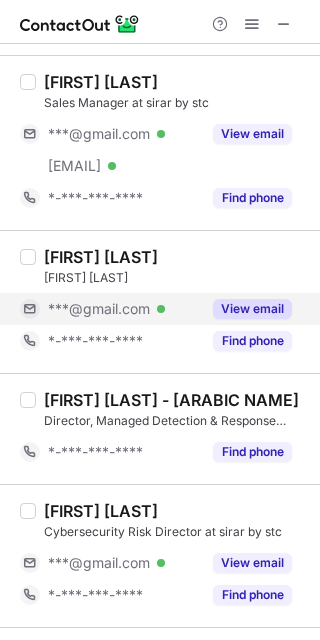 click on "***@gmail.com" at bounding box center (99, 309) 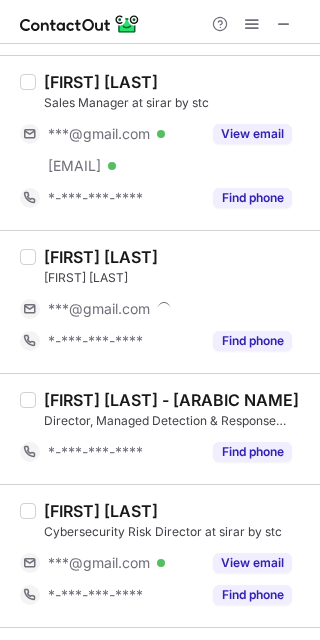 click on "[FIRST] [LAST]" at bounding box center (101, 257) 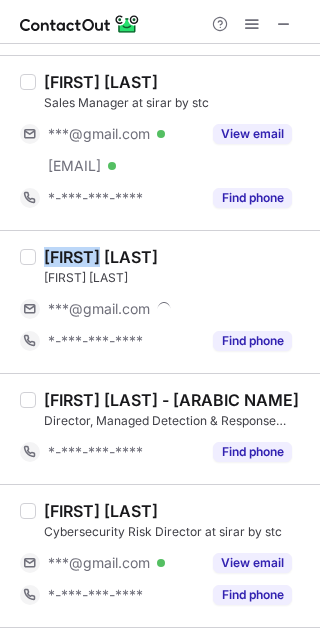 click on "[FIRST] [LAST]" at bounding box center [101, 257] 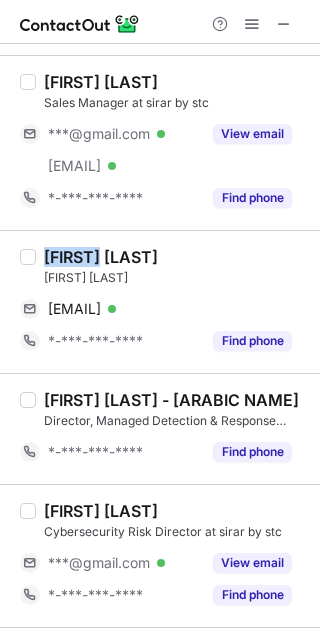 copy on "[FIRST]" 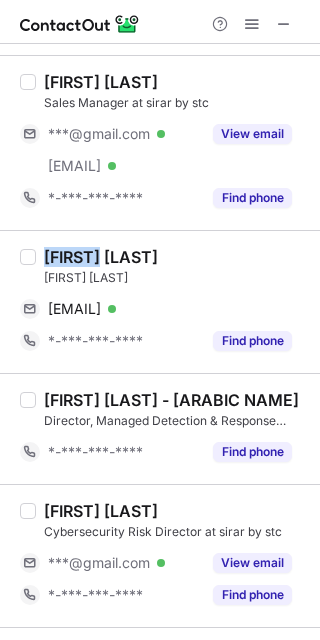click on "[FIRST] [LAST] [JOB TITLE] [EMAIL] Verified Send email Copy *-***-***-**** Find phone" at bounding box center [172, 302] 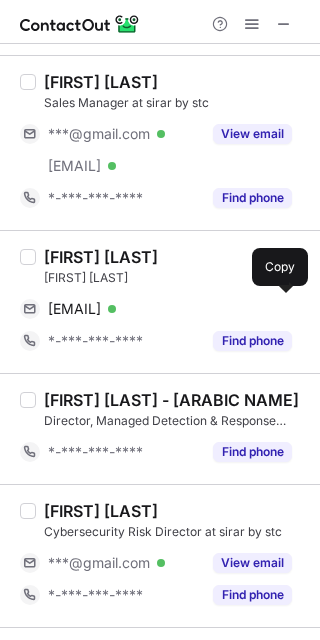 click on "[FIRST] [LAST] [JOB TITLE] [EMAIL] Verified Send email Copy *-***-***-**** Find phone" at bounding box center [172, 302] 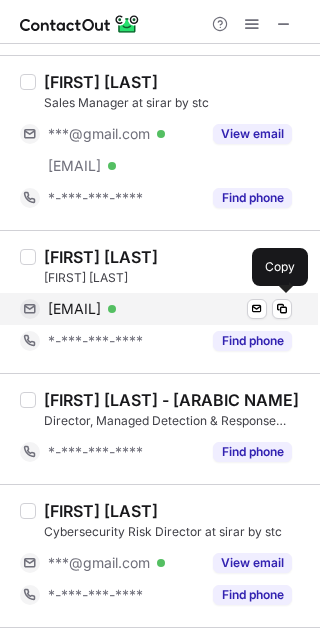 click on "[EMAIL] Verified Send email Copy" at bounding box center [156, 309] 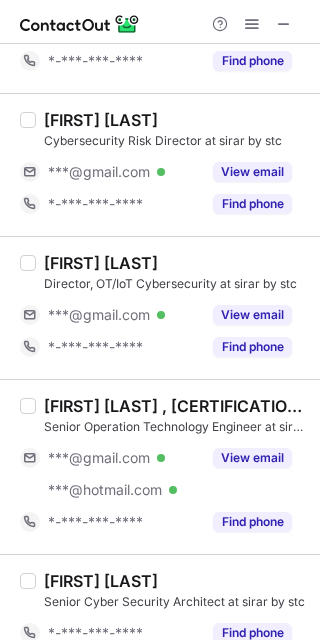 scroll, scrollTop: 710, scrollLeft: 0, axis: vertical 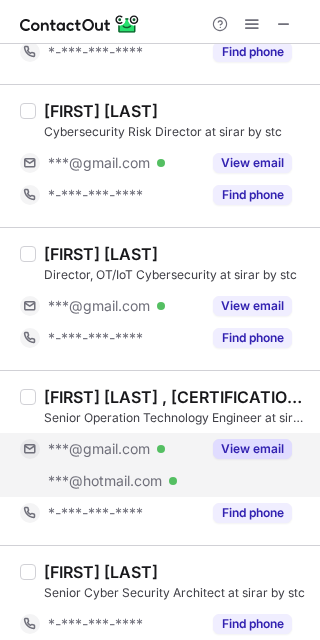 click on "***@gmail.com Verified" at bounding box center (110, 449) 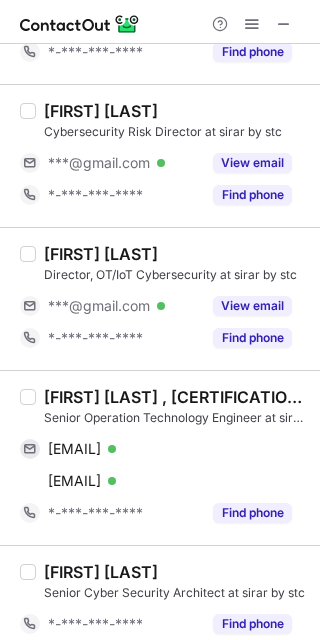 click on "[FIRST] [LAST] , [CERTIFICATIONS]" at bounding box center (176, 397) 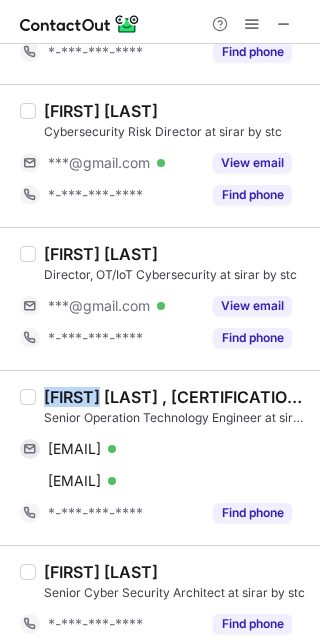 click on "[FIRST] [LAST] , [CERTIFICATIONS]" at bounding box center (176, 397) 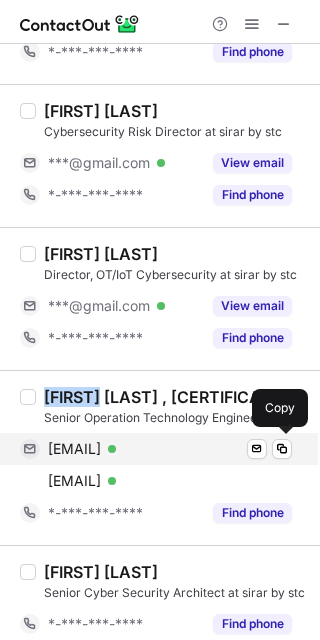click on "[EMAIL]" at bounding box center [74, 449] 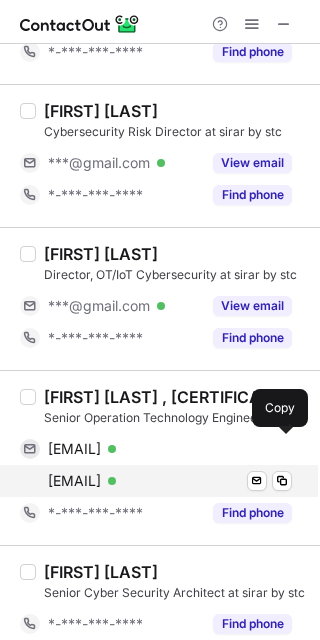 click on "[EMAIL] Verified Send email Copy" at bounding box center (156, 449) 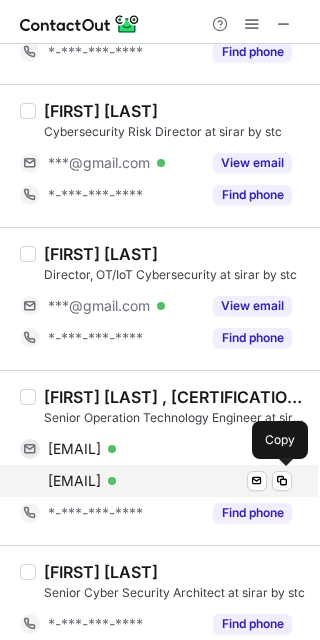 click on "[EMAIL] Verified" at bounding box center [170, 481] 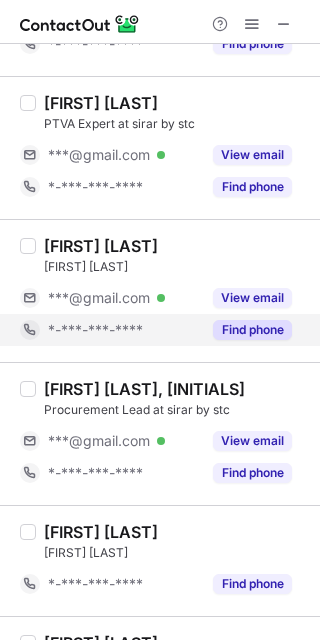 scroll, scrollTop: 1333, scrollLeft: 0, axis: vertical 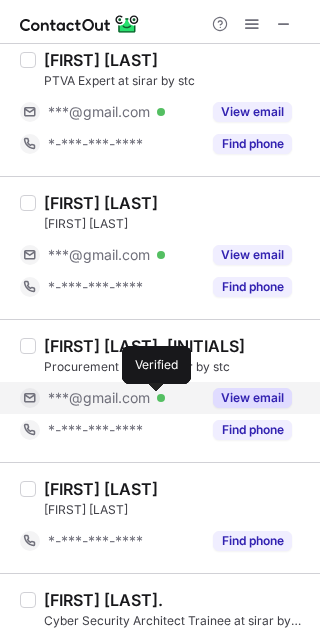 click at bounding box center (161, 398) 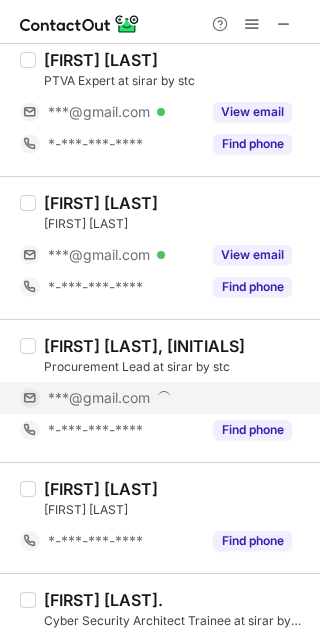click on "[FIRST] [LAST], [INITIALS]" at bounding box center (144, 346) 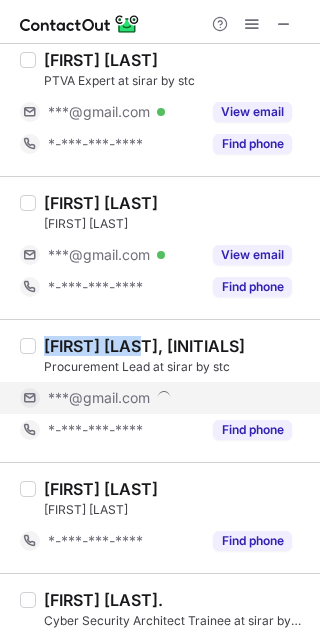 click on "[FIRST] [LAST], [INITIALS]" at bounding box center (144, 346) 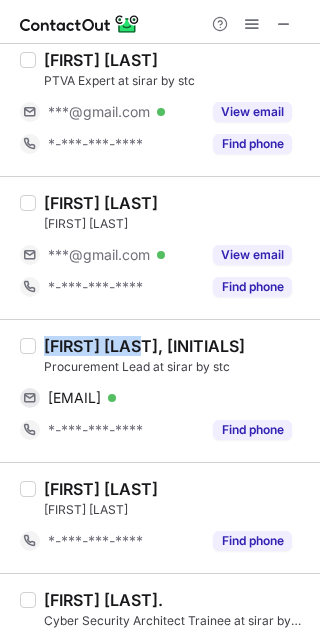 copy on "[FIRST]" 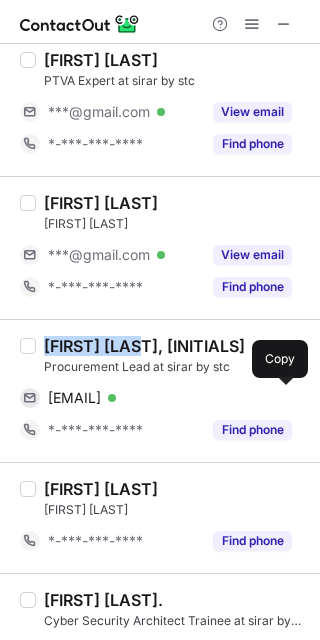 drag, startPoint x: 107, startPoint y: 397, endPoint x: 193, endPoint y: 361, distance: 93.230896 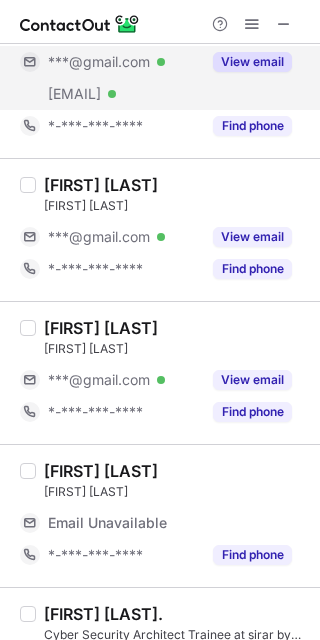 scroll, scrollTop: 177, scrollLeft: 0, axis: vertical 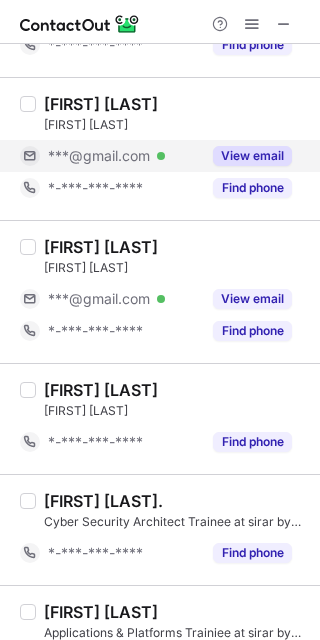 click on "***@gmail.com Verified" at bounding box center (110, 156) 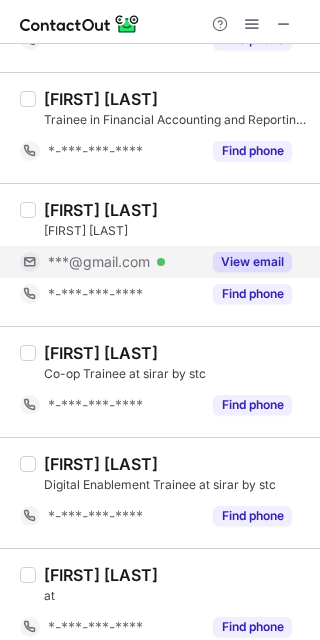 scroll, scrollTop: 1644, scrollLeft: 0, axis: vertical 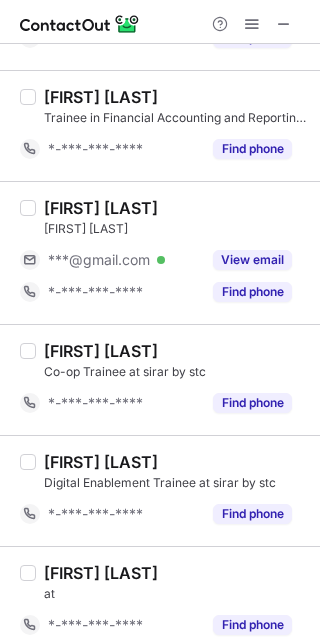 click on "[FIRST] [LAST]" at bounding box center [101, 208] 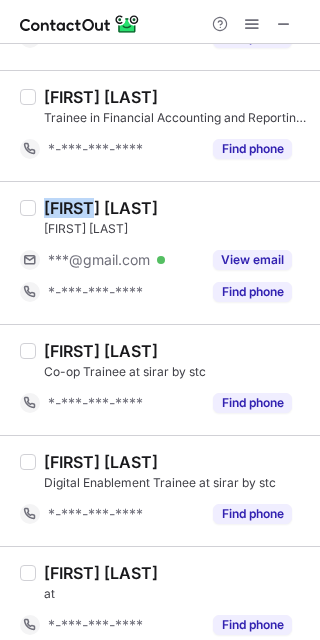 click on "[FIRST] [LAST]" at bounding box center [101, 208] 